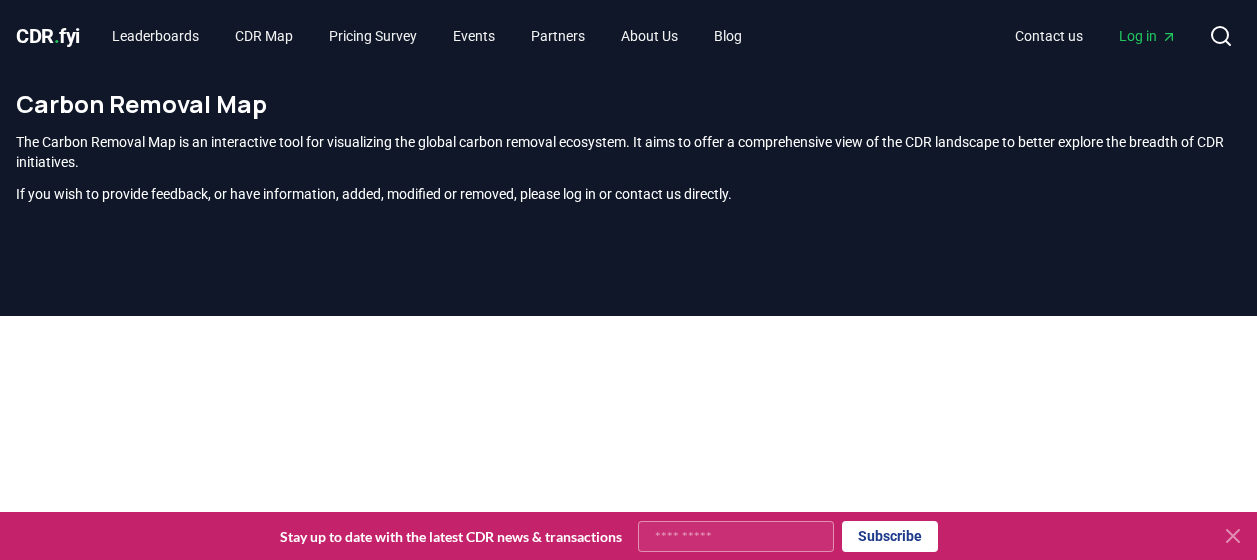 scroll, scrollTop: 380, scrollLeft: 0, axis: vertical 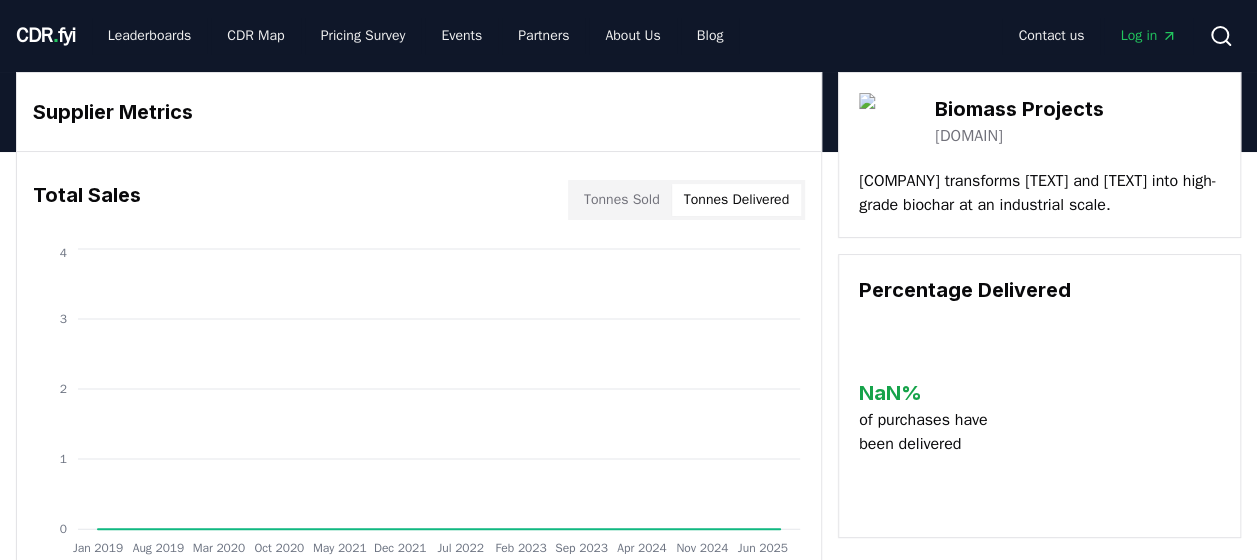 click on "Tonnes Delivered" at bounding box center [736, 200] 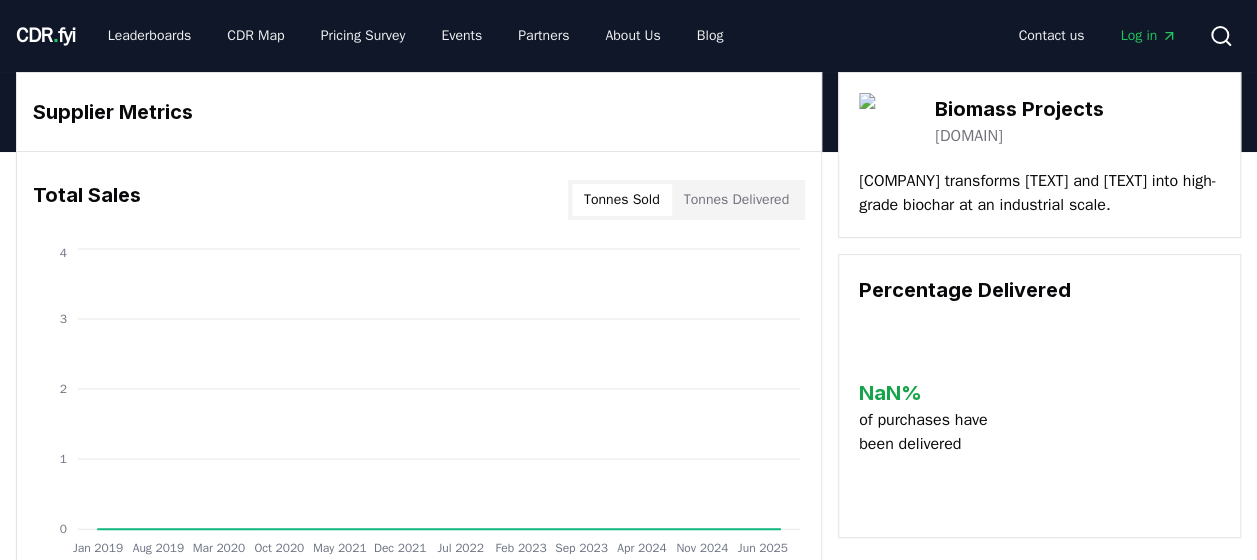 click on "Tonnes Sold" at bounding box center [622, 200] 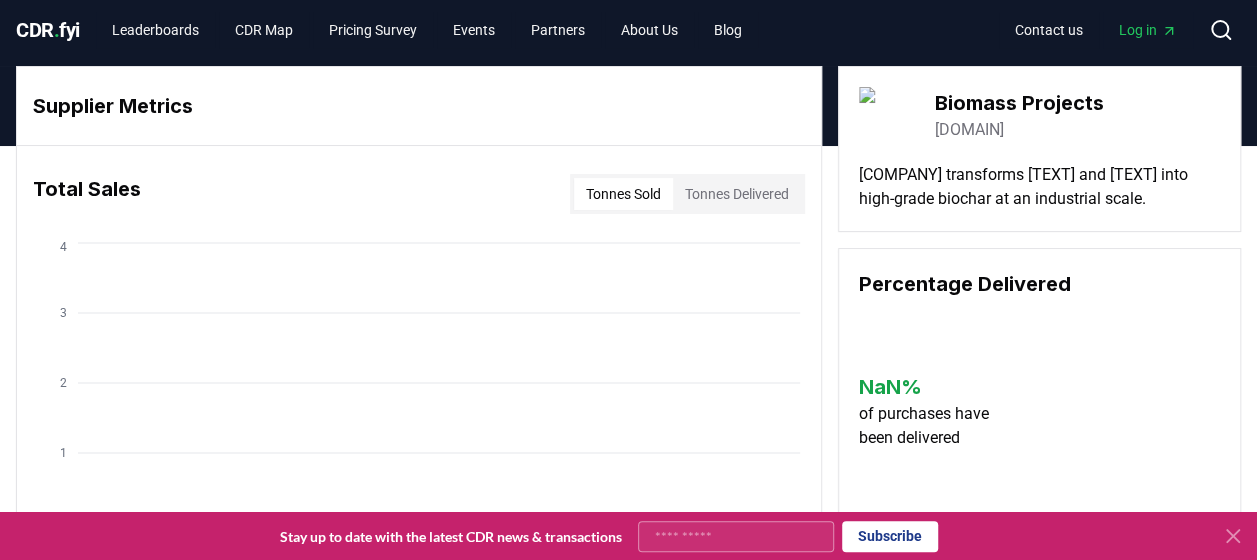 scroll, scrollTop: 0, scrollLeft: 0, axis: both 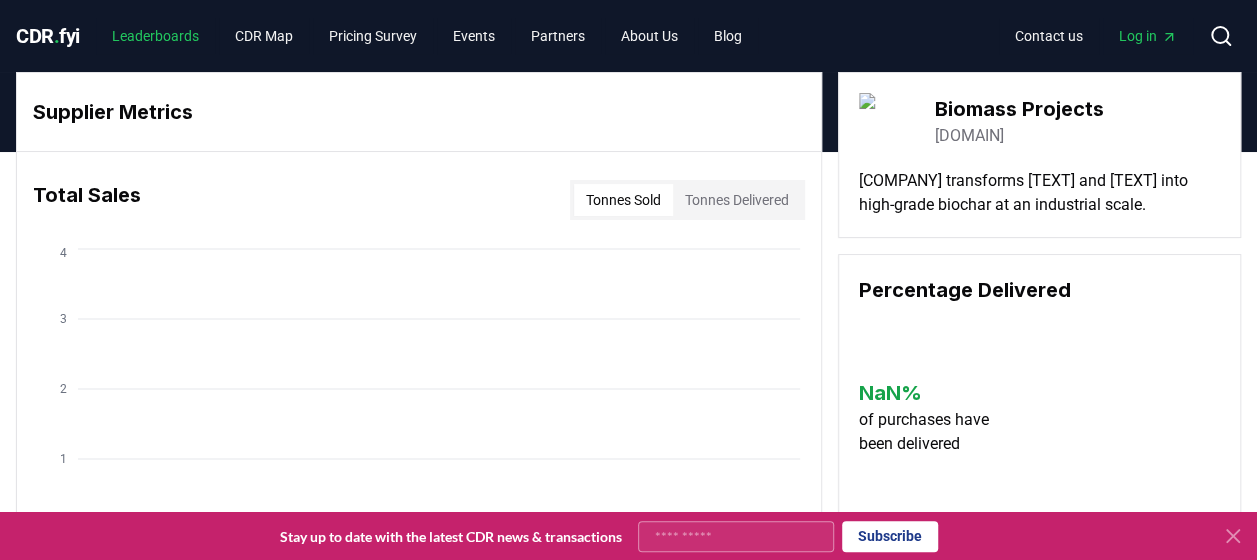 click on "Leaderboards" at bounding box center (155, 36) 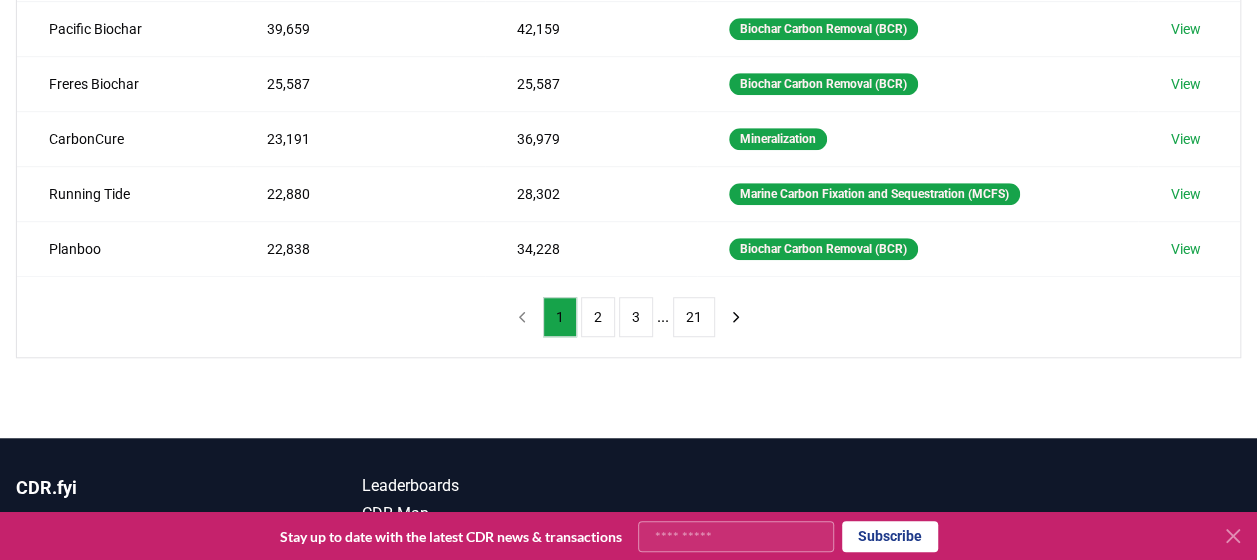 scroll, scrollTop: 596, scrollLeft: 0, axis: vertical 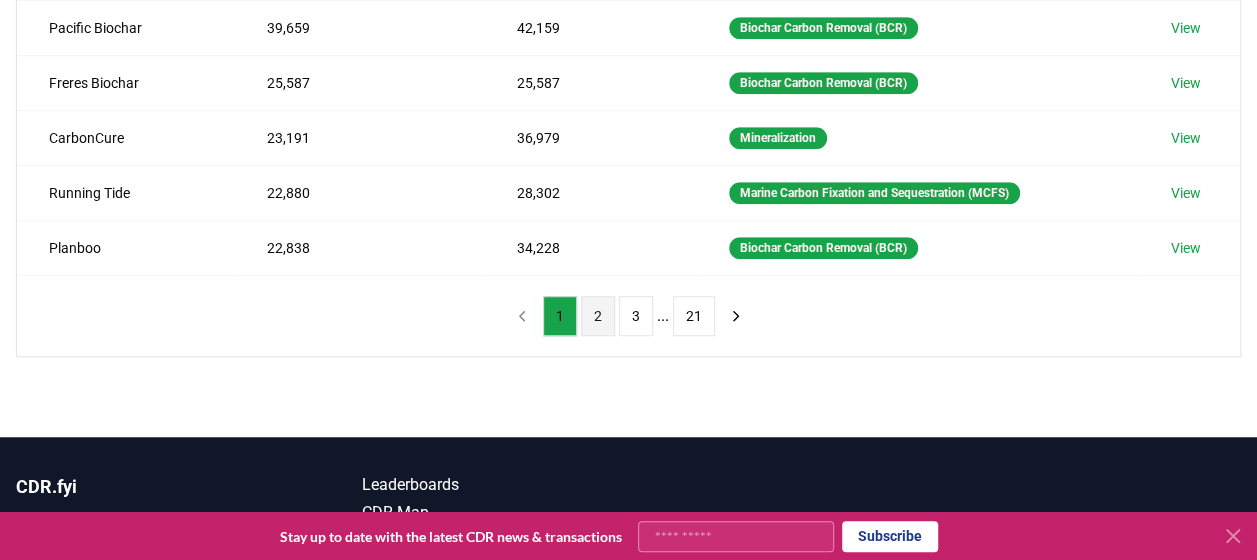 click on "2" at bounding box center [598, 316] 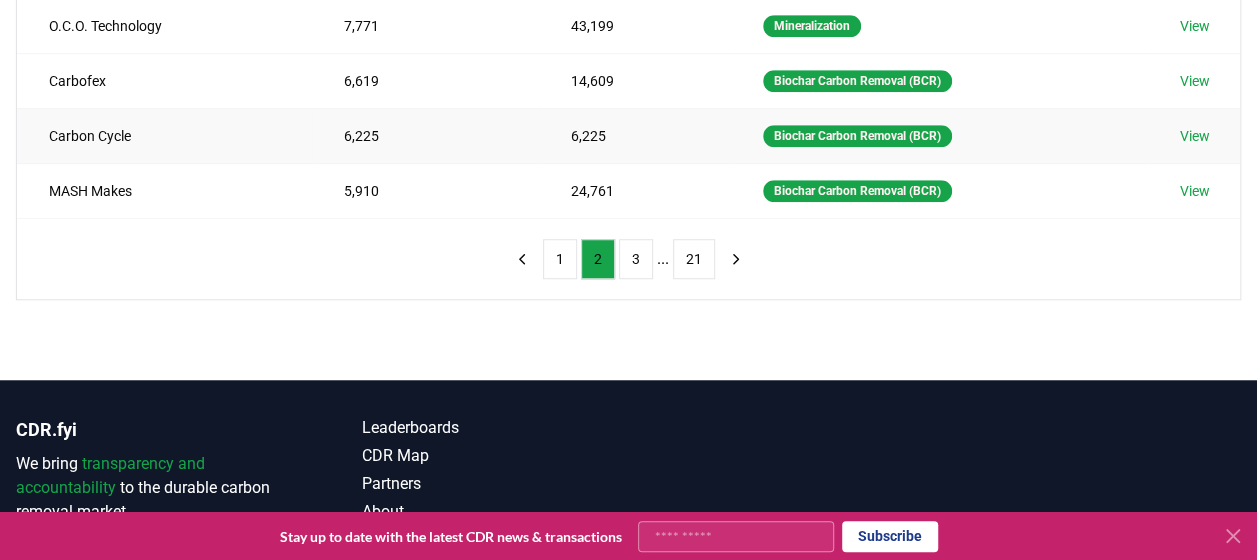 scroll, scrollTop: 654, scrollLeft: 0, axis: vertical 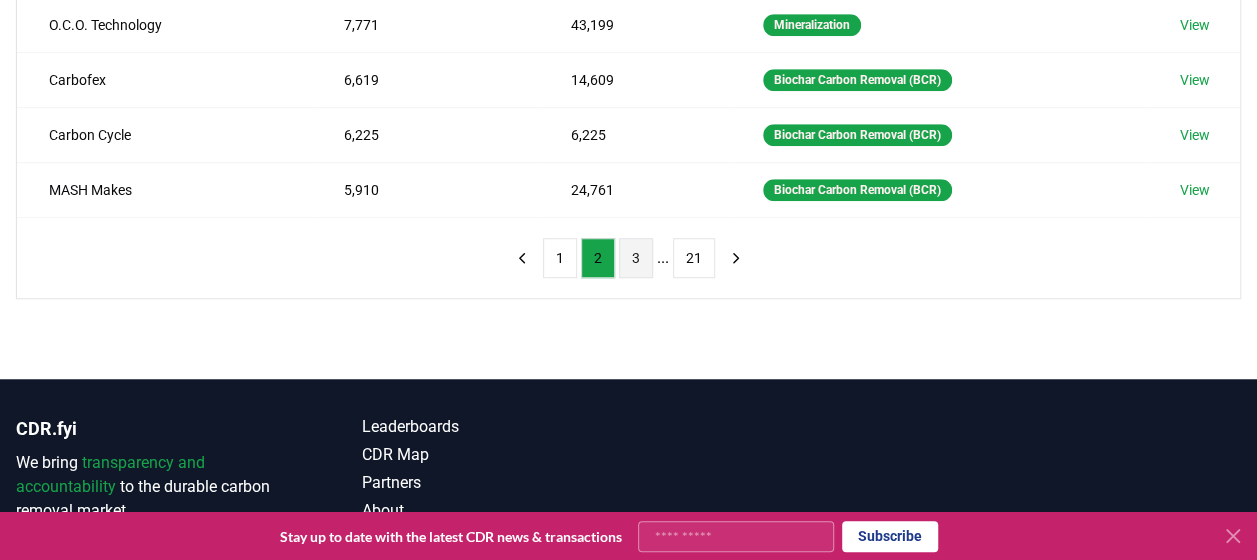 click on "3" at bounding box center (636, 258) 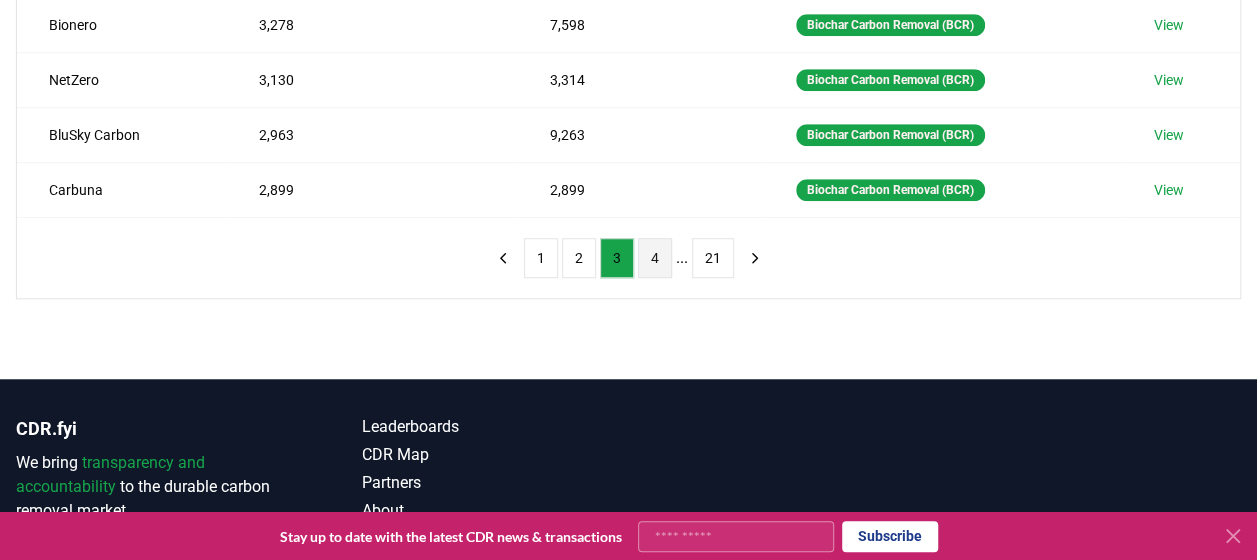 click on "4" at bounding box center (655, 258) 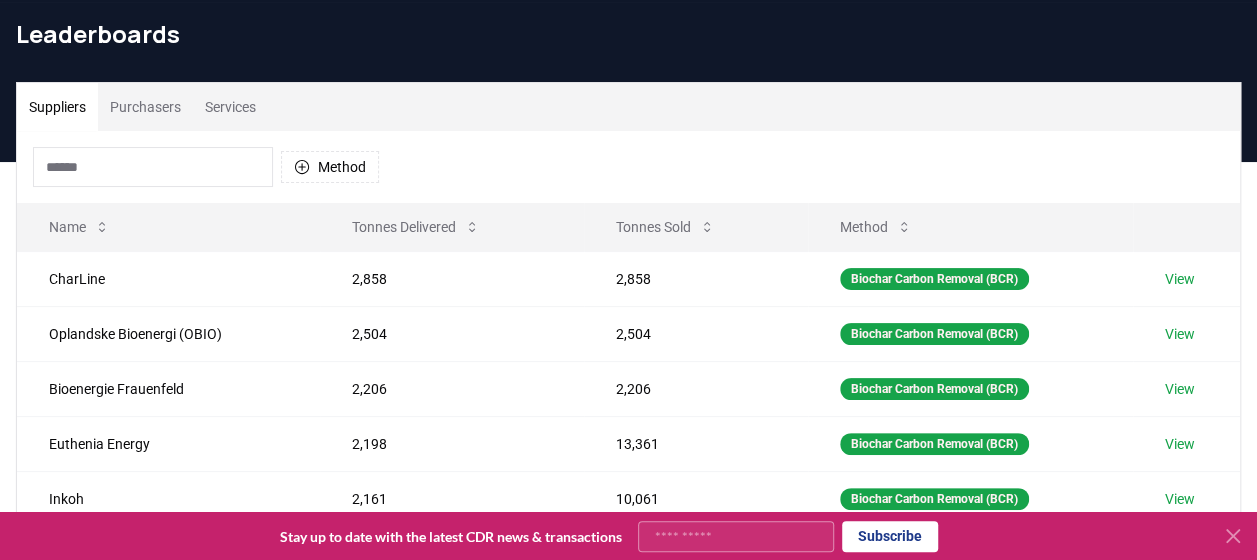 scroll, scrollTop: 0, scrollLeft: 0, axis: both 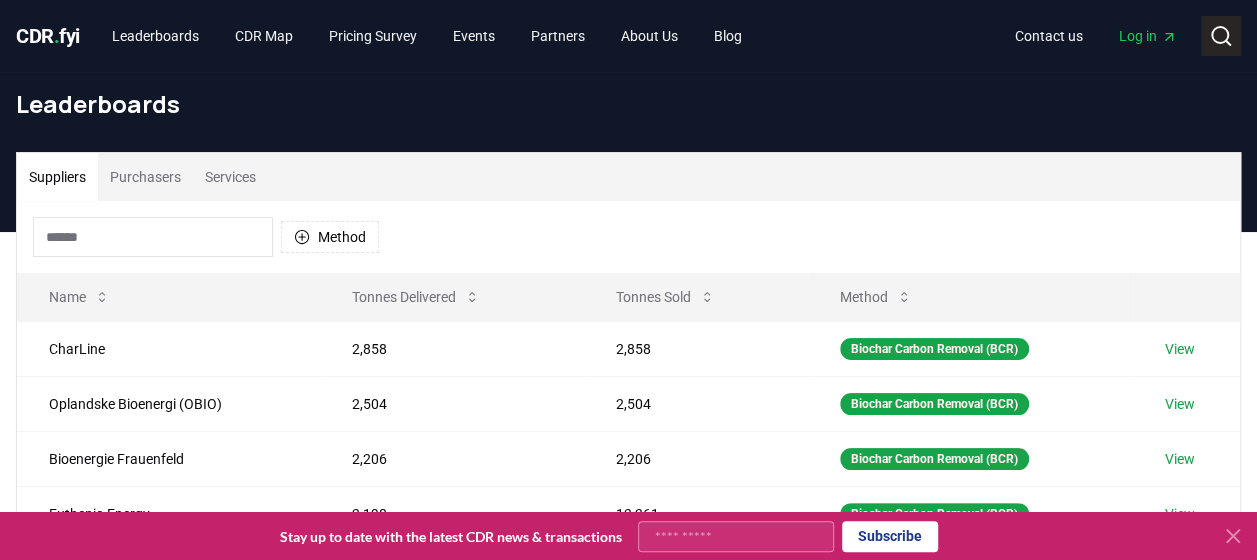 click 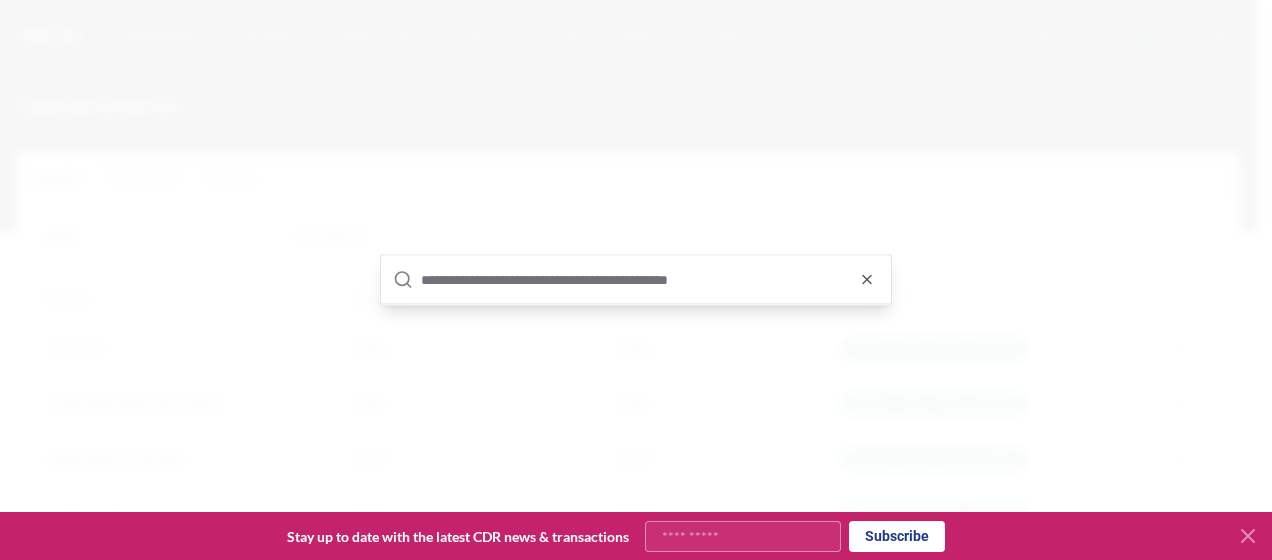 click at bounding box center (650, 280) 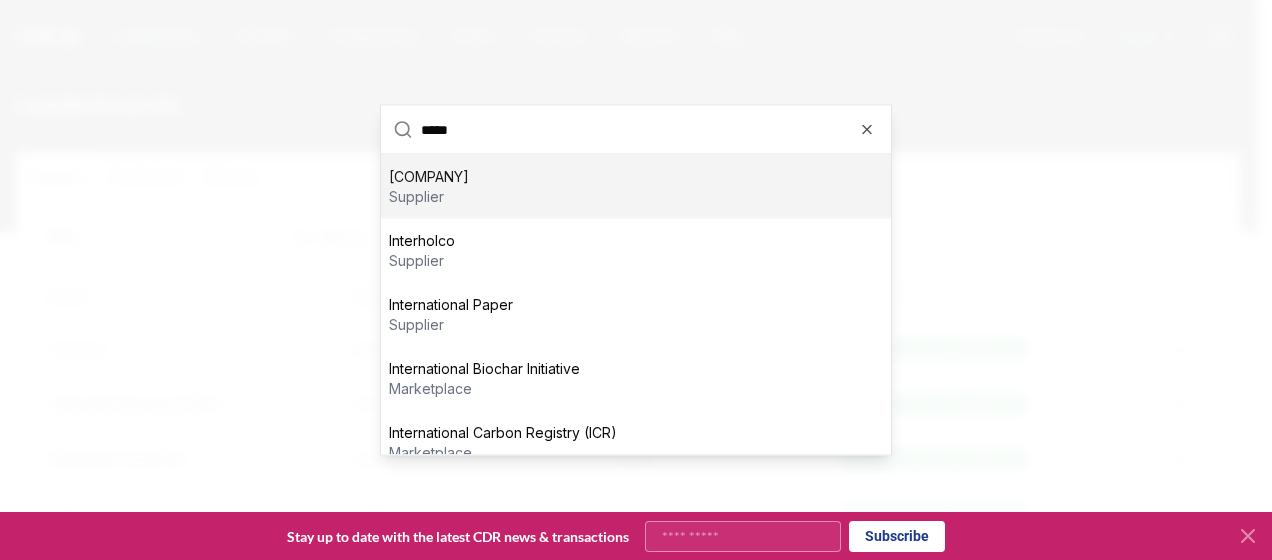 type on "*****" 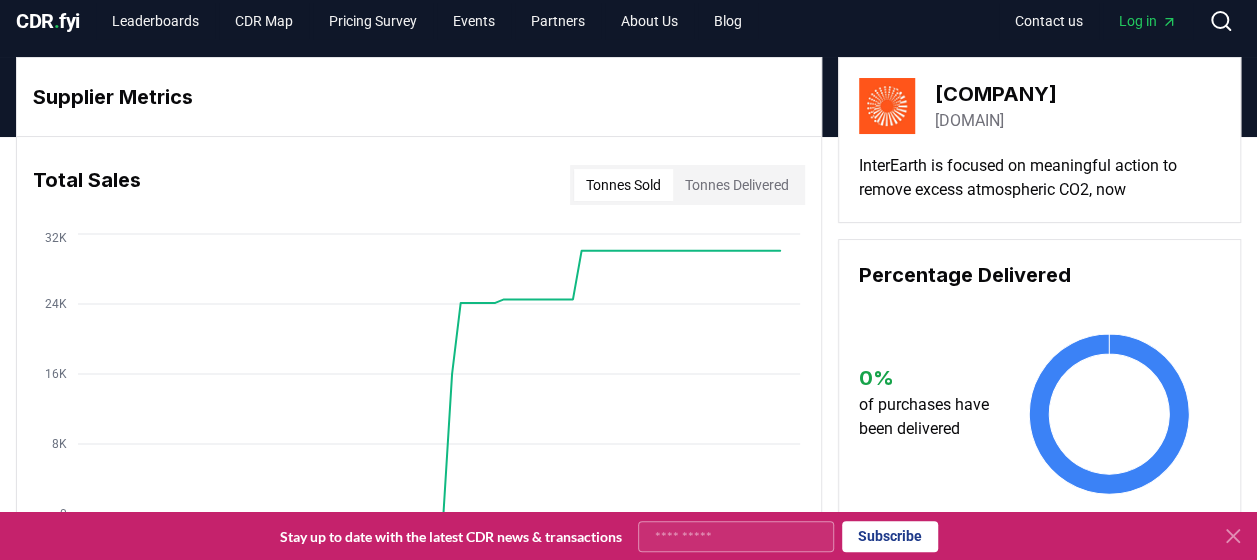 scroll, scrollTop: 2, scrollLeft: 0, axis: vertical 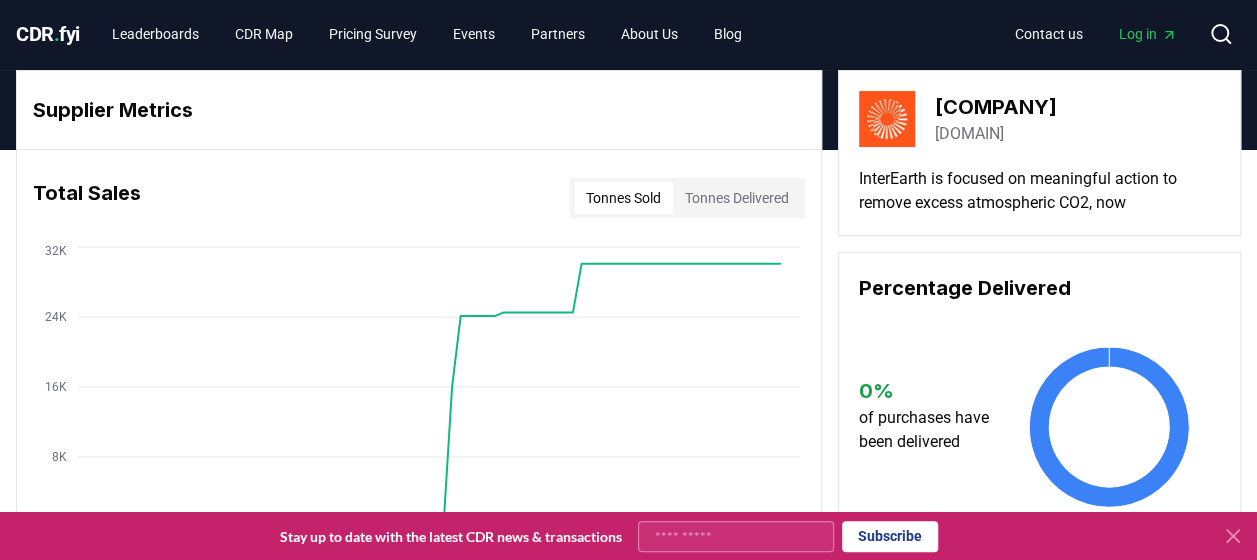 click on "[DOMAIN]" at bounding box center (969, 134) 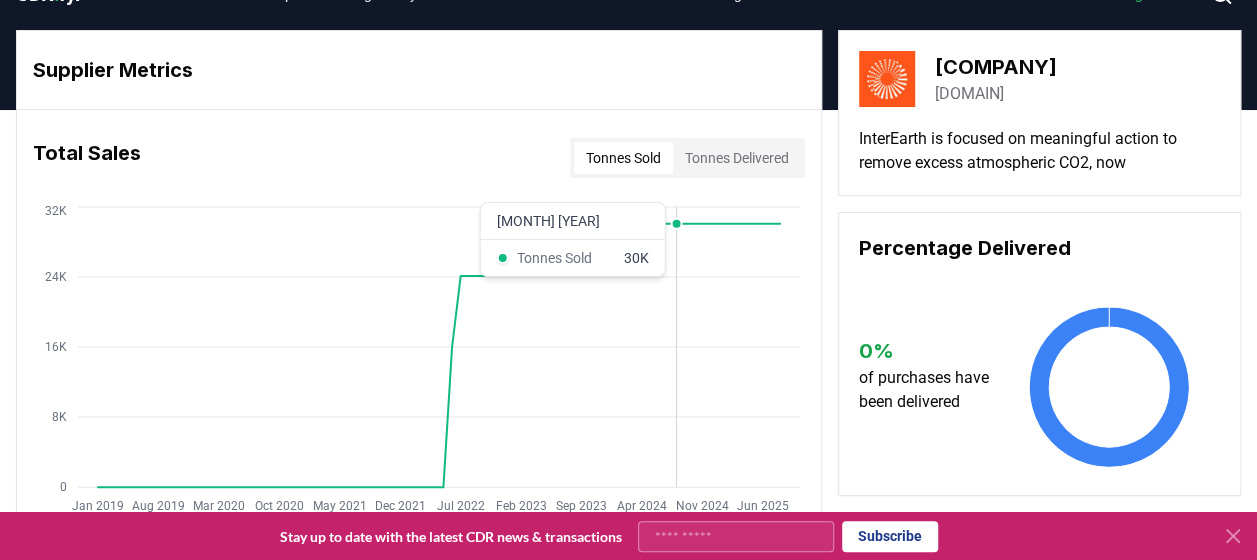 scroll, scrollTop: 43, scrollLeft: 0, axis: vertical 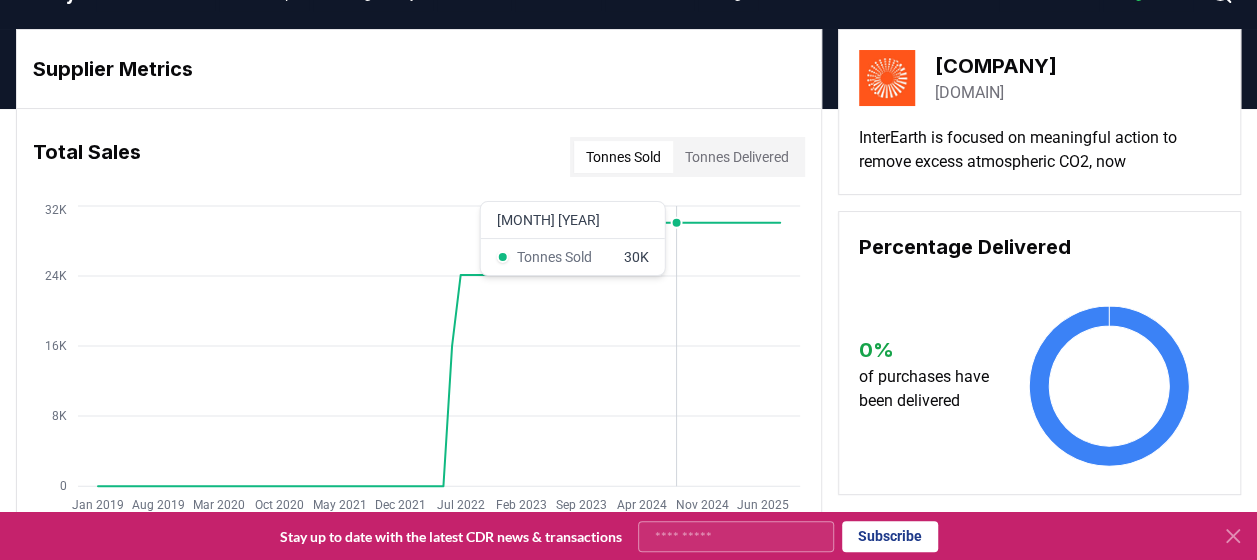 click 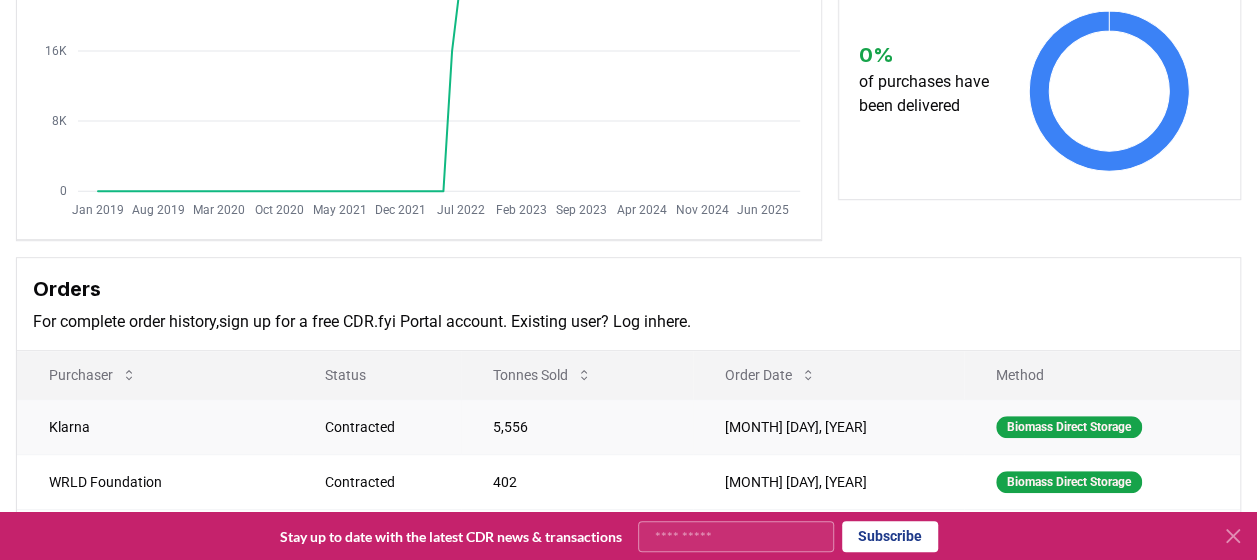 scroll, scrollTop: 0, scrollLeft: 0, axis: both 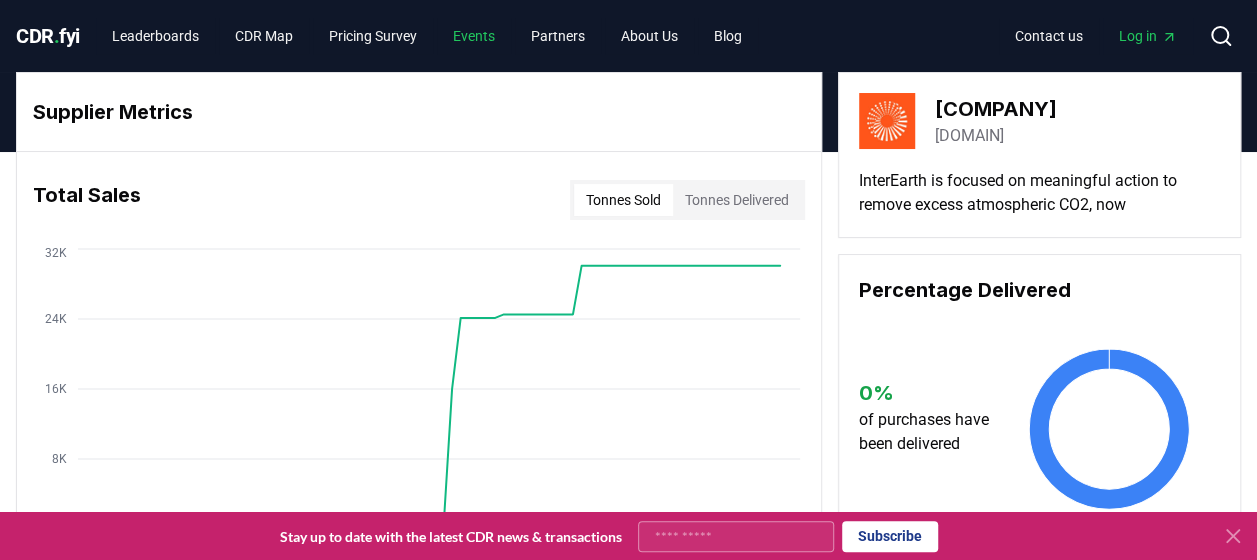 click on "Events" at bounding box center [474, 36] 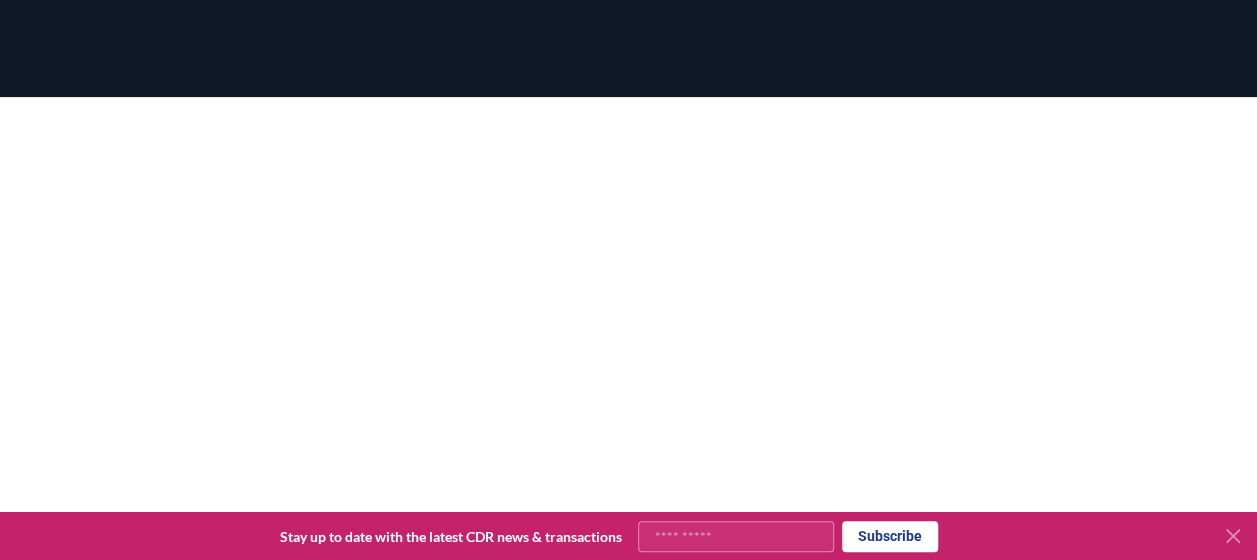 scroll, scrollTop: 0, scrollLeft: 0, axis: both 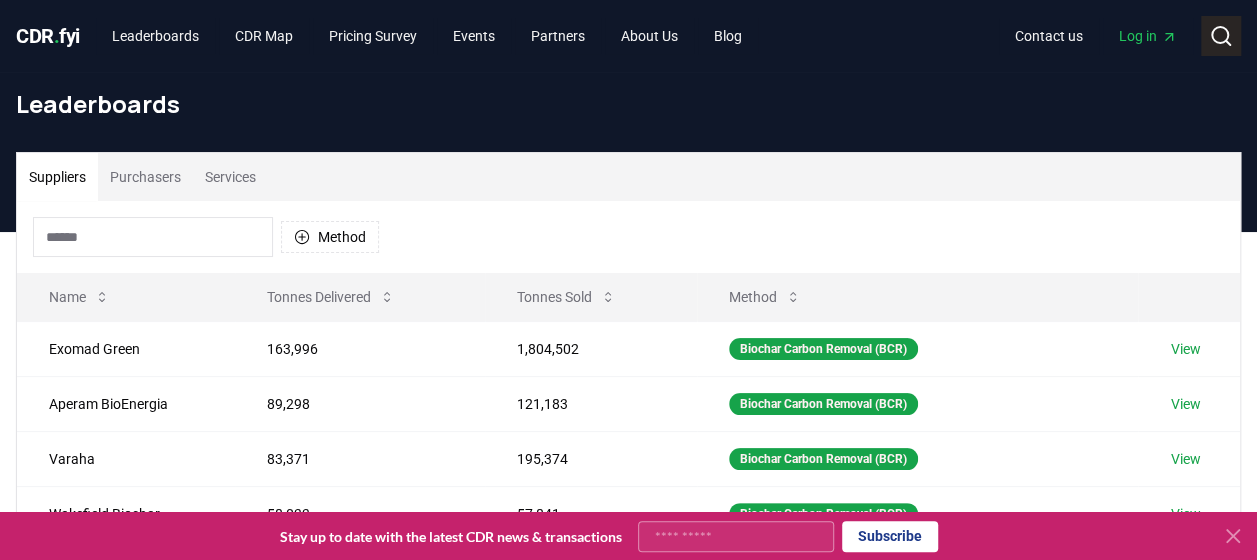 click 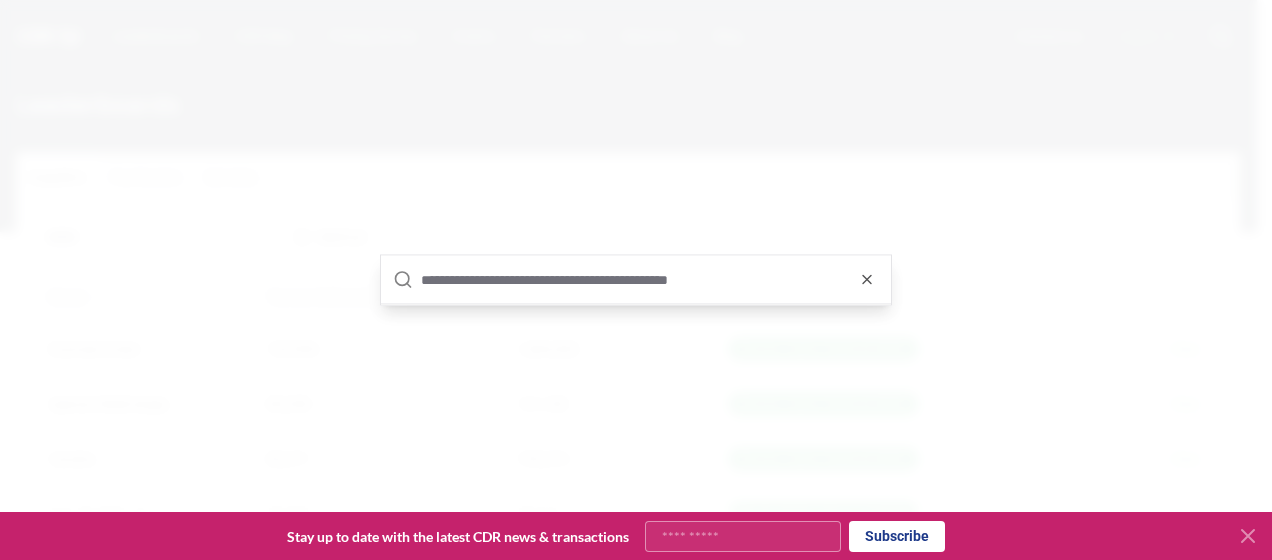 click at bounding box center [650, 280] 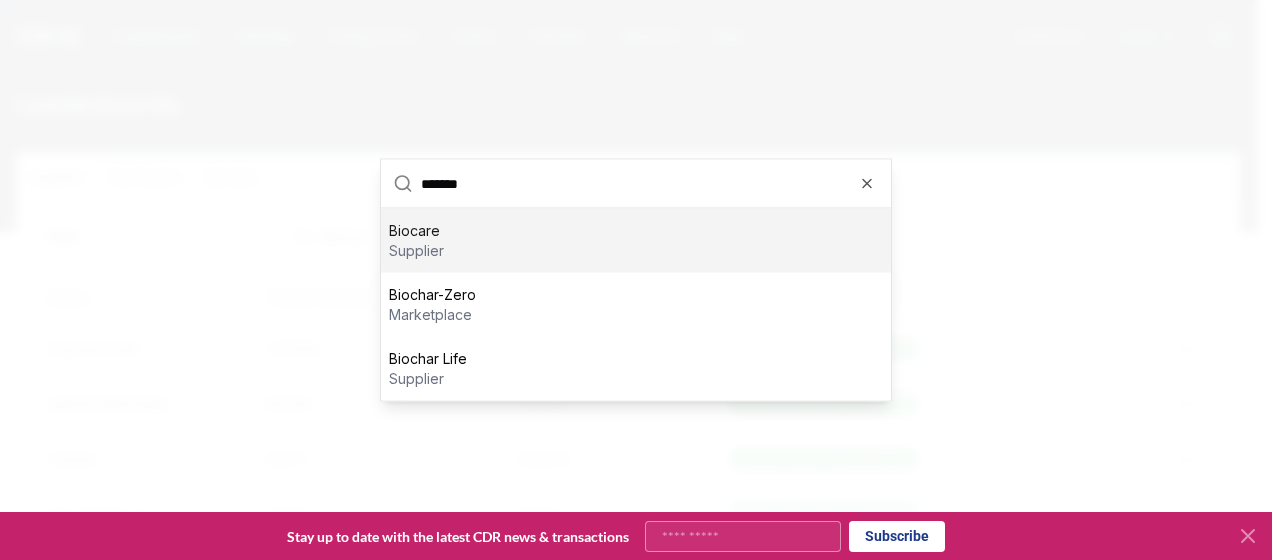 type on "*******" 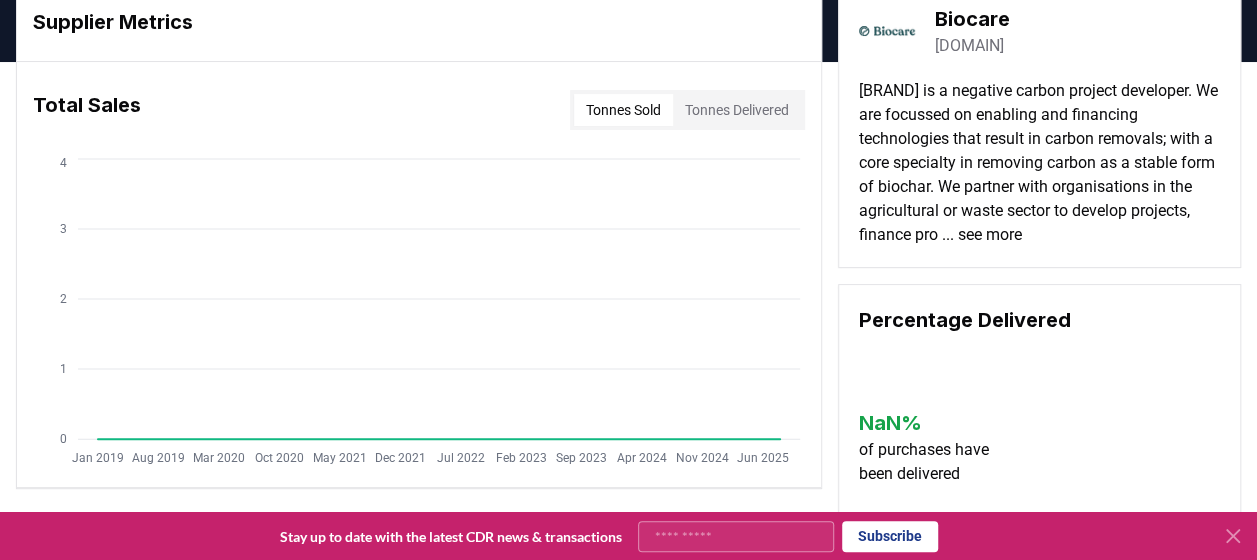 scroll, scrollTop: 0, scrollLeft: 0, axis: both 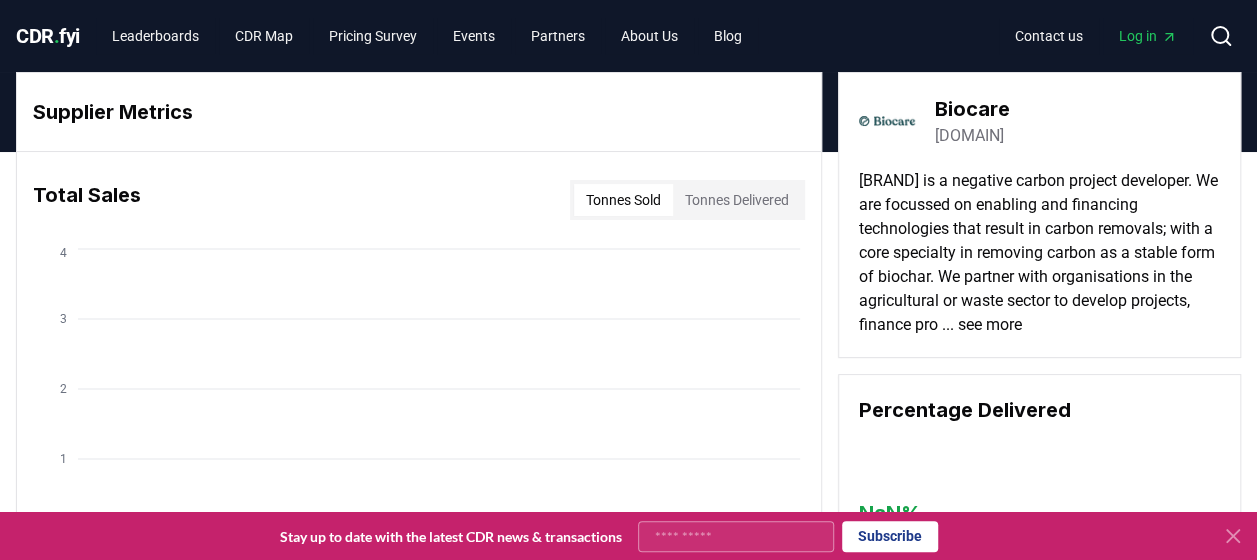 click on "biocareprojects.com" at bounding box center [969, 136] 